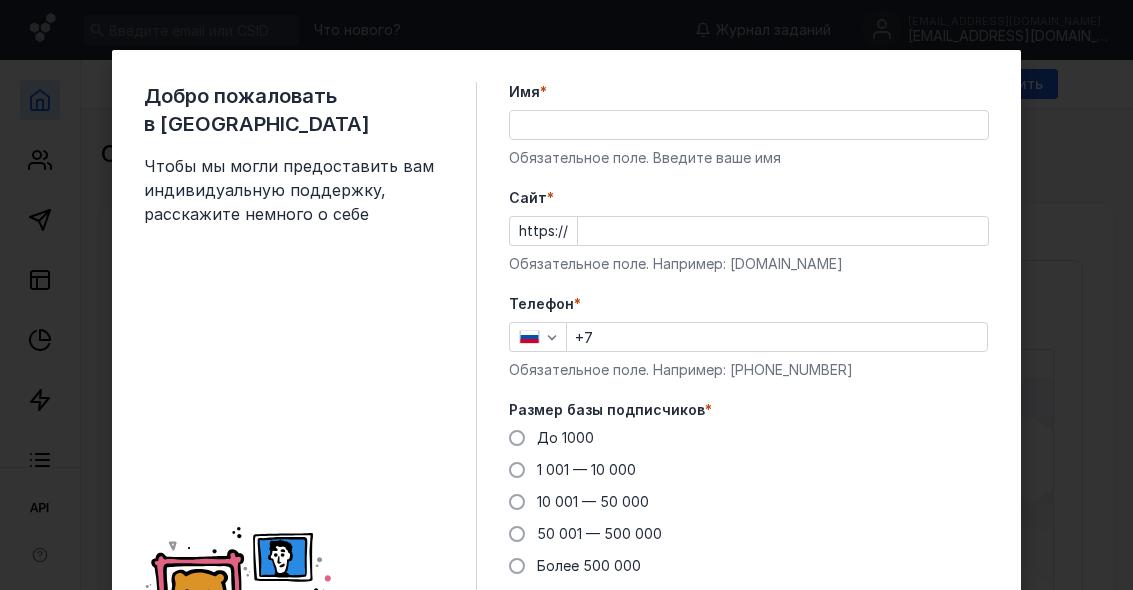 scroll, scrollTop: 0, scrollLeft: 0, axis: both 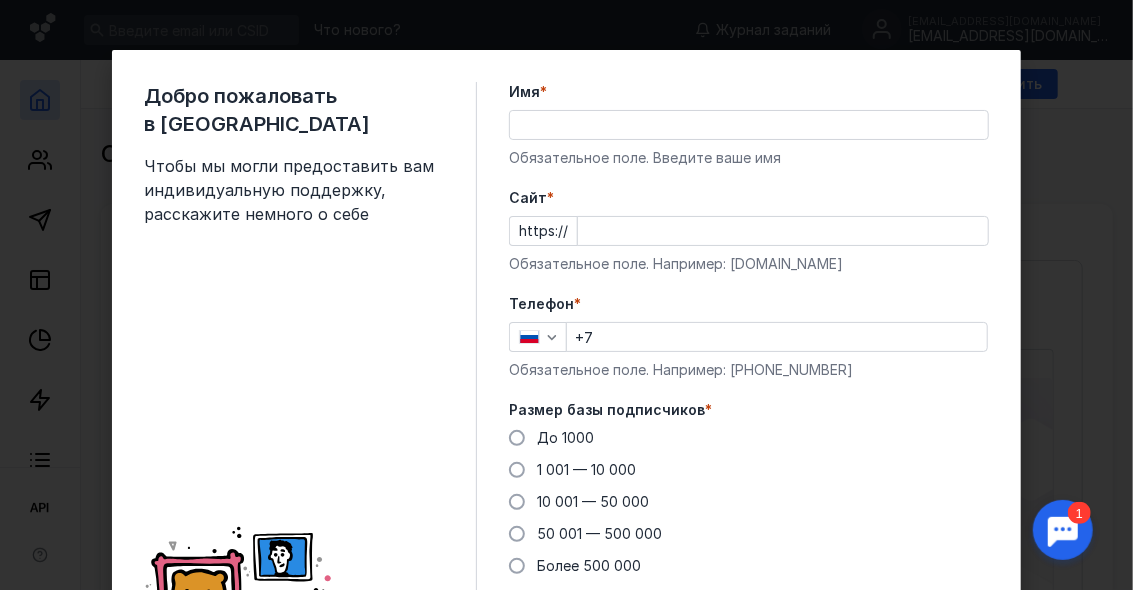 click on "Имя  *" at bounding box center (749, 125) 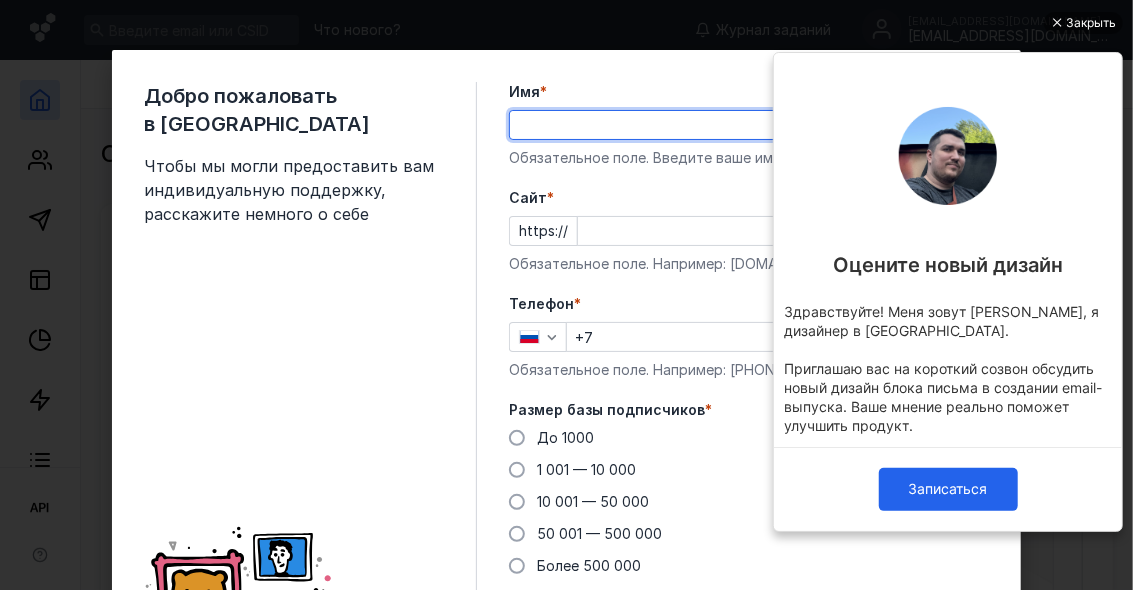 scroll, scrollTop: 0, scrollLeft: 0, axis: both 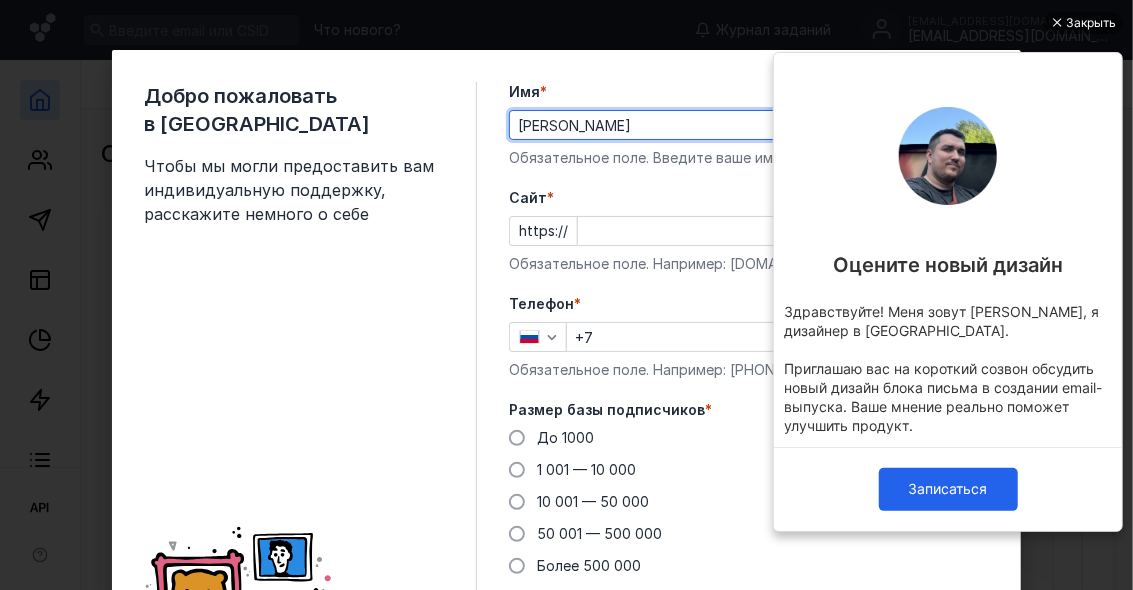 type on "[PERSON_NAME]" 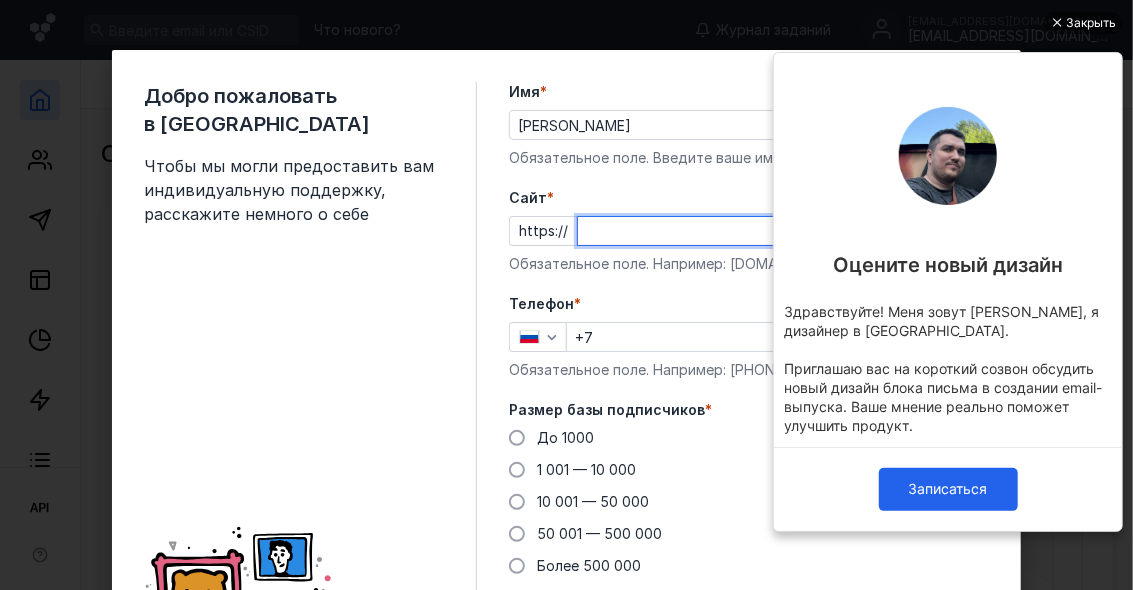 click on "Cайт  *" at bounding box center [783, 231] 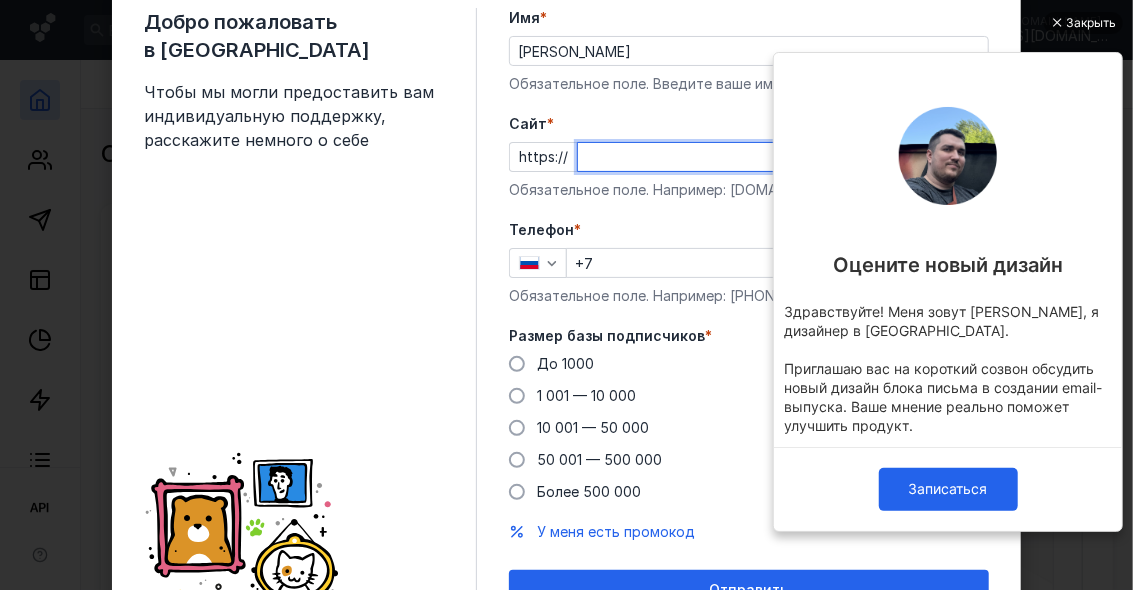 scroll, scrollTop: 80, scrollLeft: 0, axis: vertical 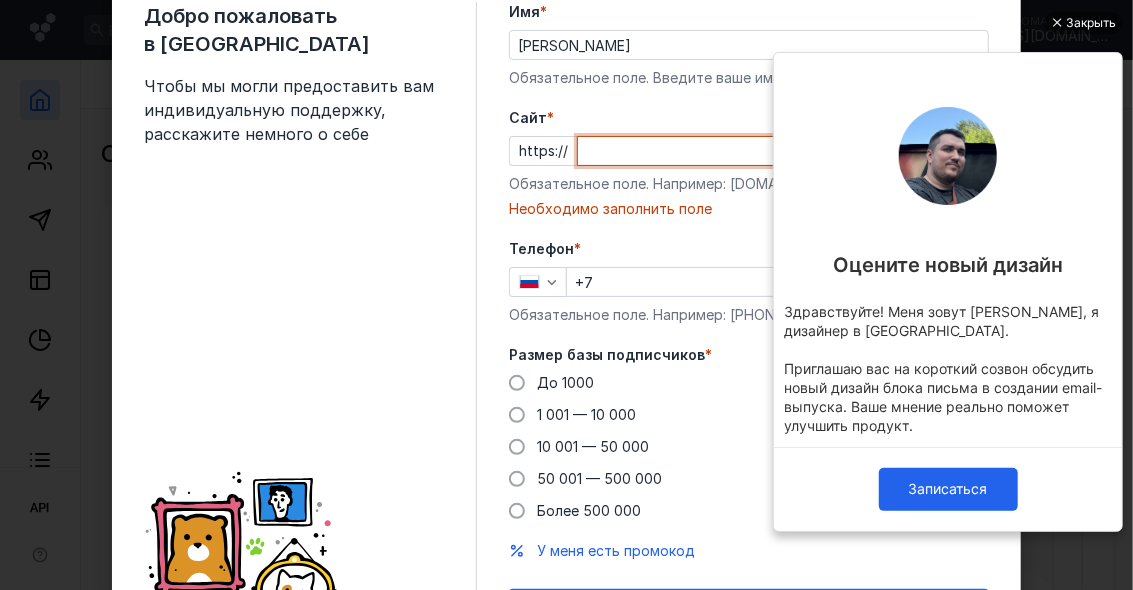 paste on "[DOMAIN_NAME]" 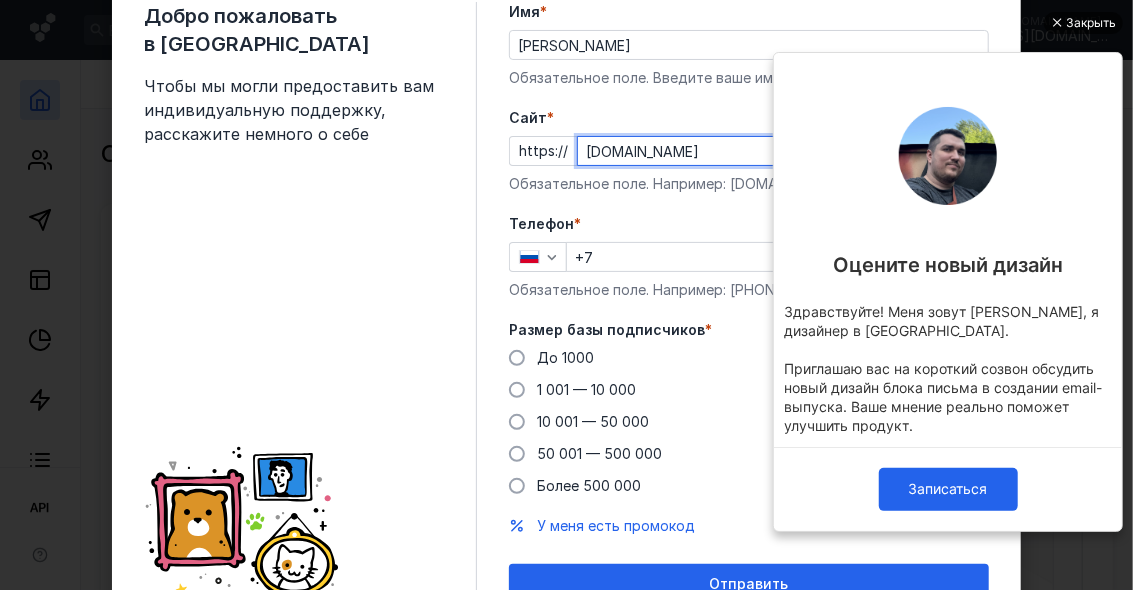 type on "[DOMAIN_NAME]" 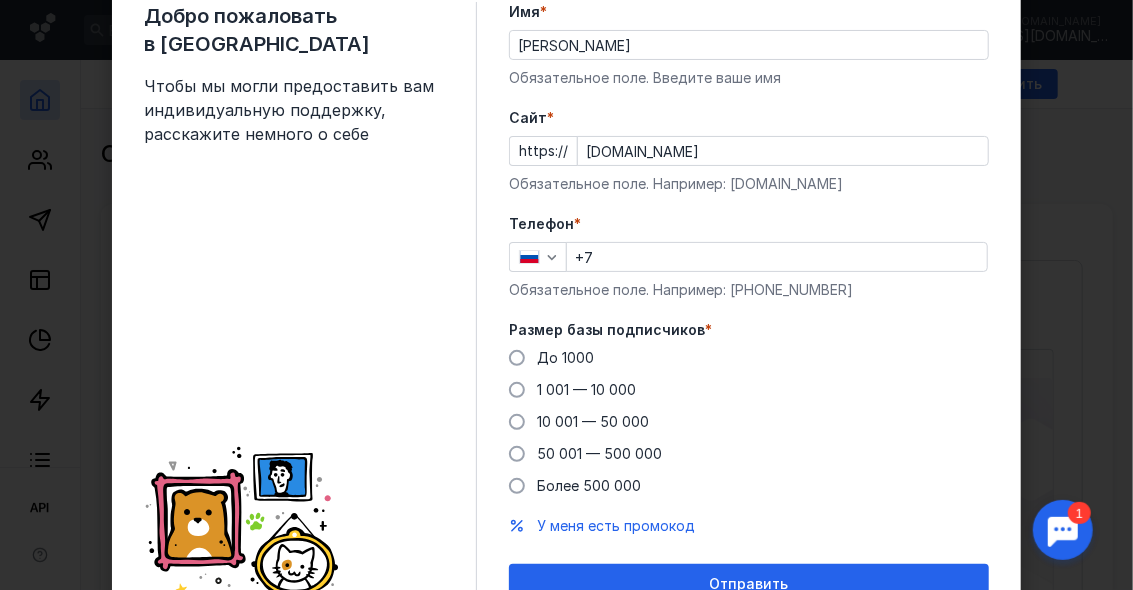 scroll, scrollTop: 0, scrollLeft: 0, axis: both 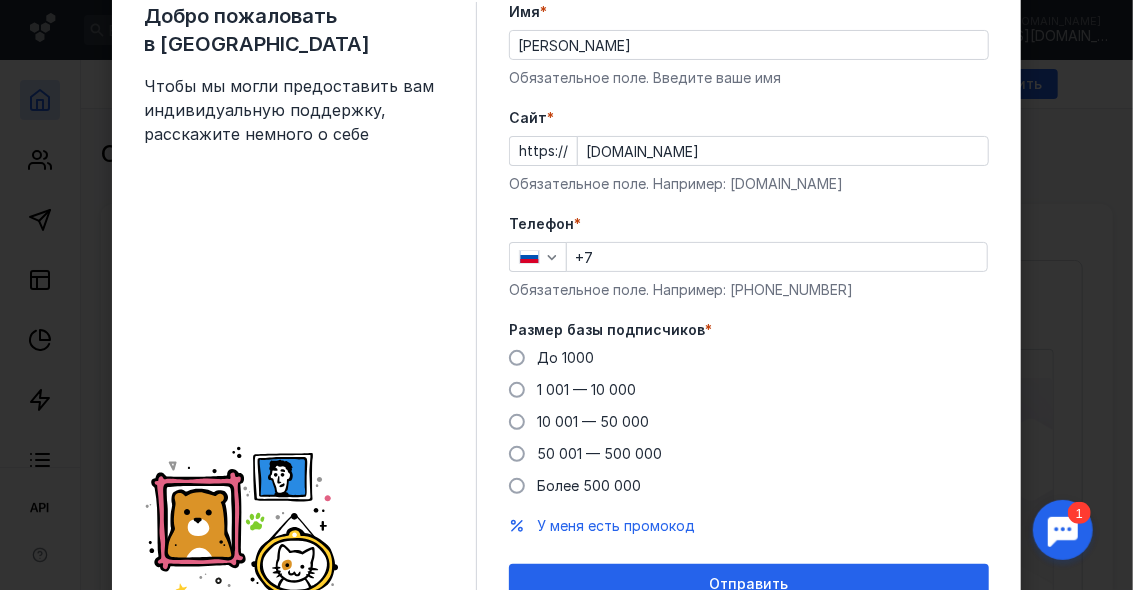 click on "+7" at bounding box center (777, 257) 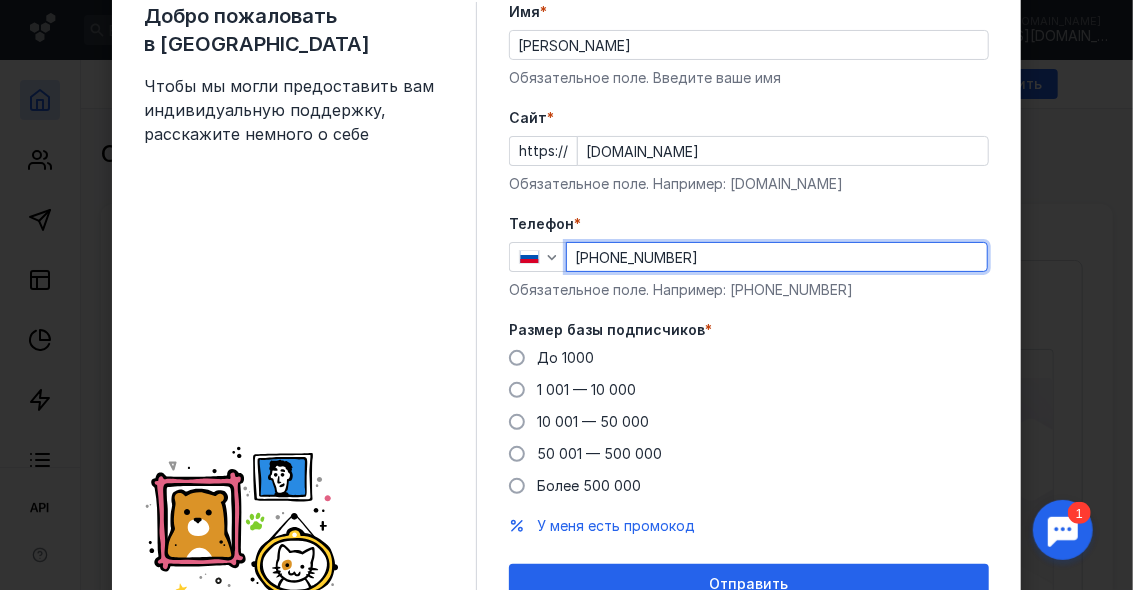 type on "[PHONE_NUMBER]" 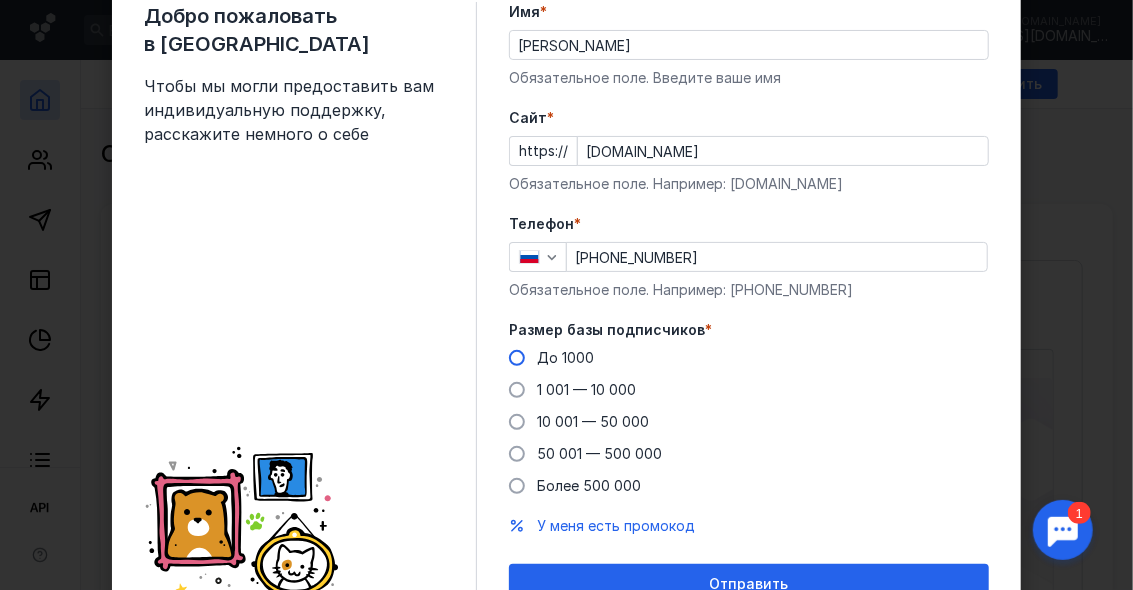 click at bounding box center (517, 358) 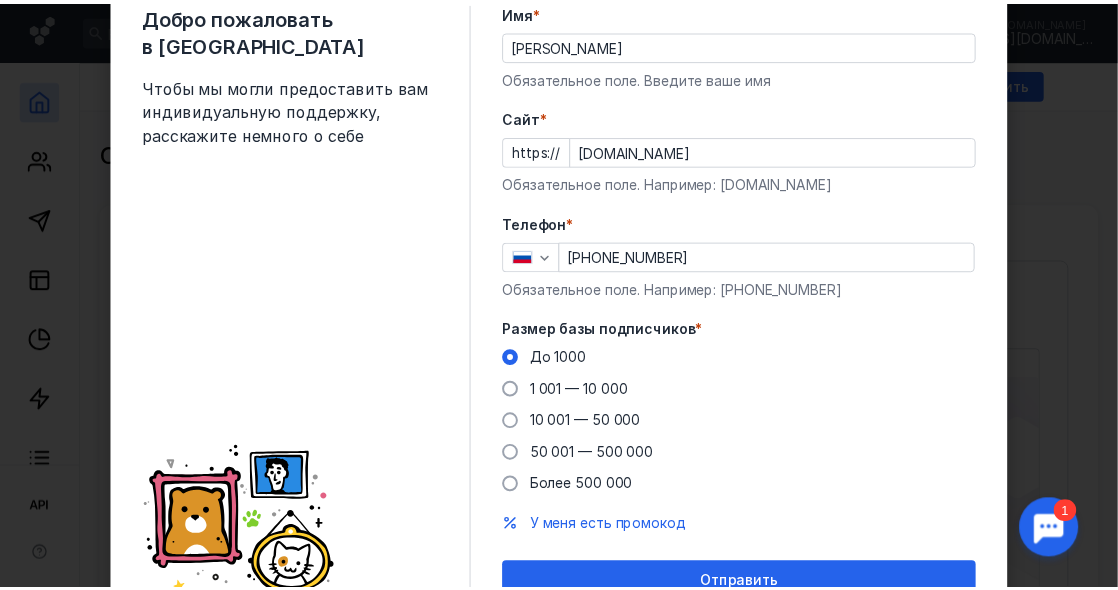 scroll, scrollTop: 175, scrollLeft: 0, axis: vertical 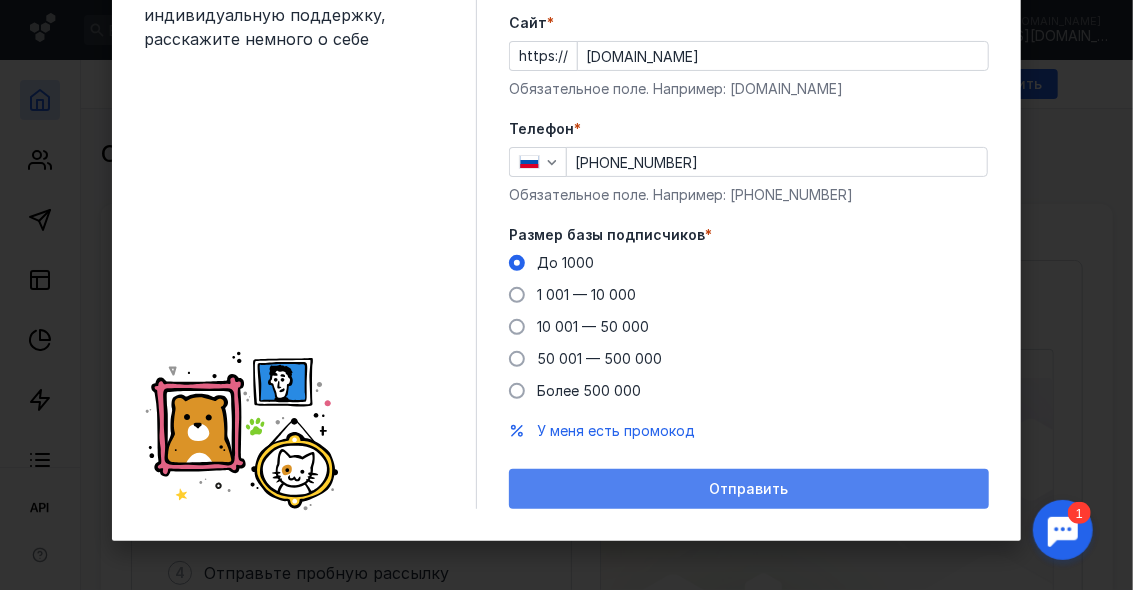 click on "Отправить" at bounding box center [749, 489] 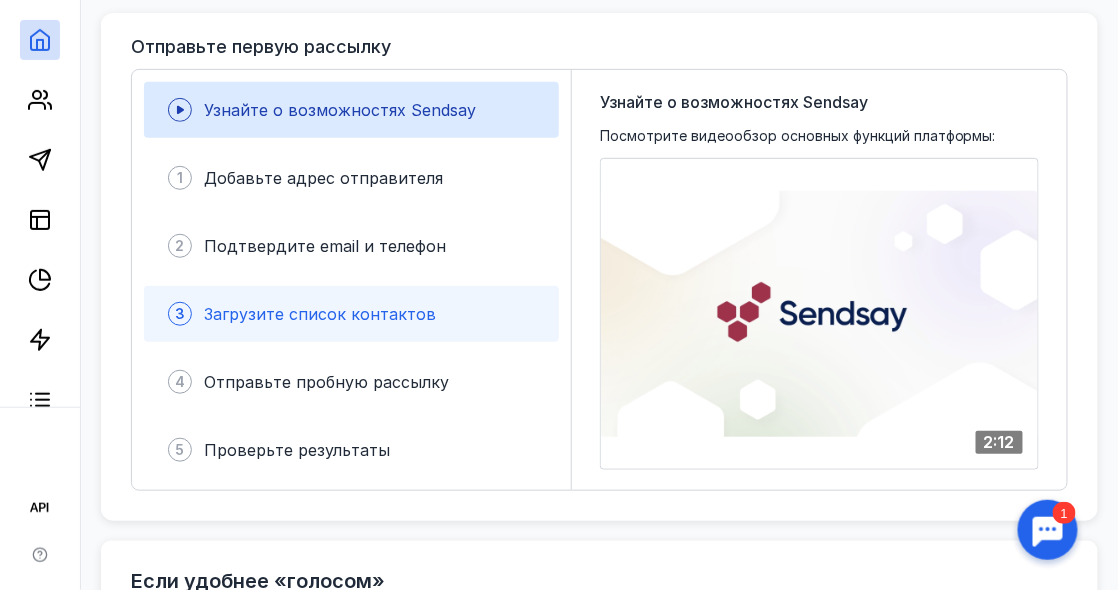 scroll, scrollTop: 192, scrollLeft: 0, axis: vertical 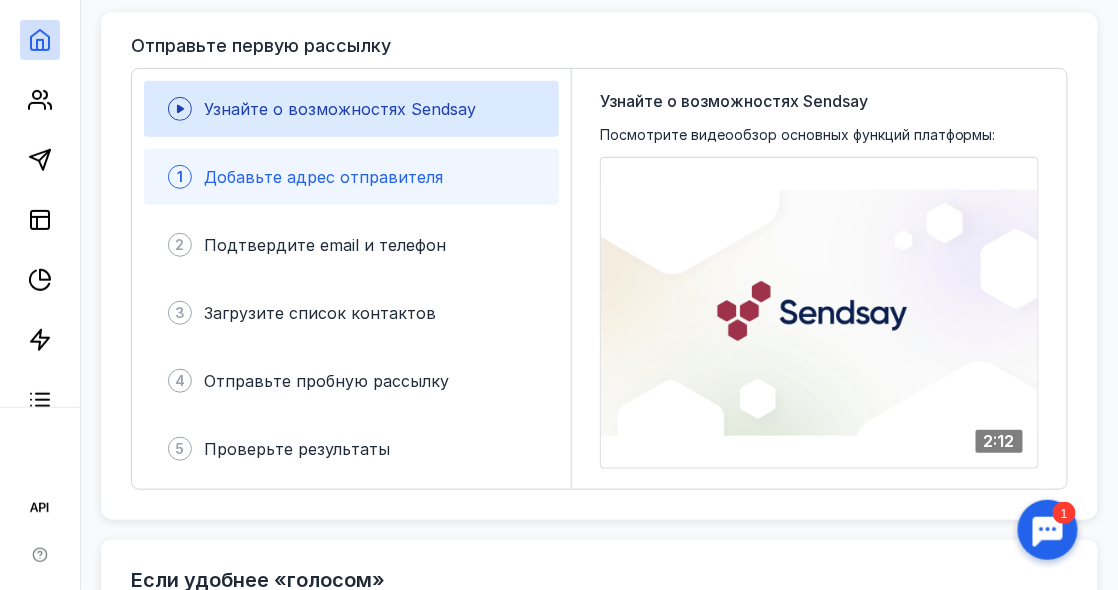 click on "1 Добавьте адрес отправителя" at bounding box center [351, 177] 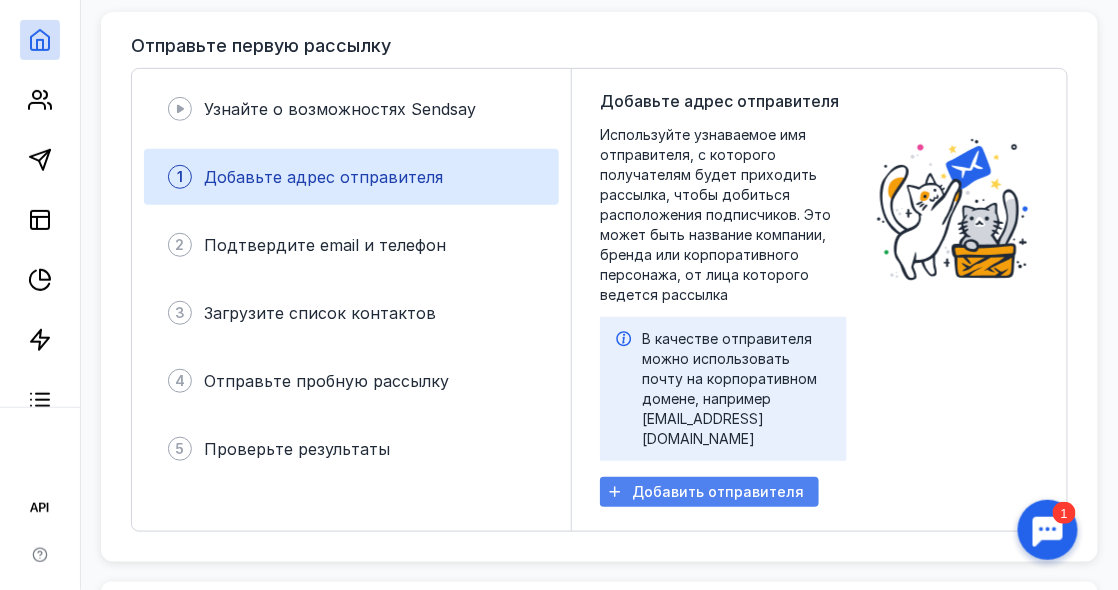 click on "Добавить отправителя" at bounding box center (718, 492) 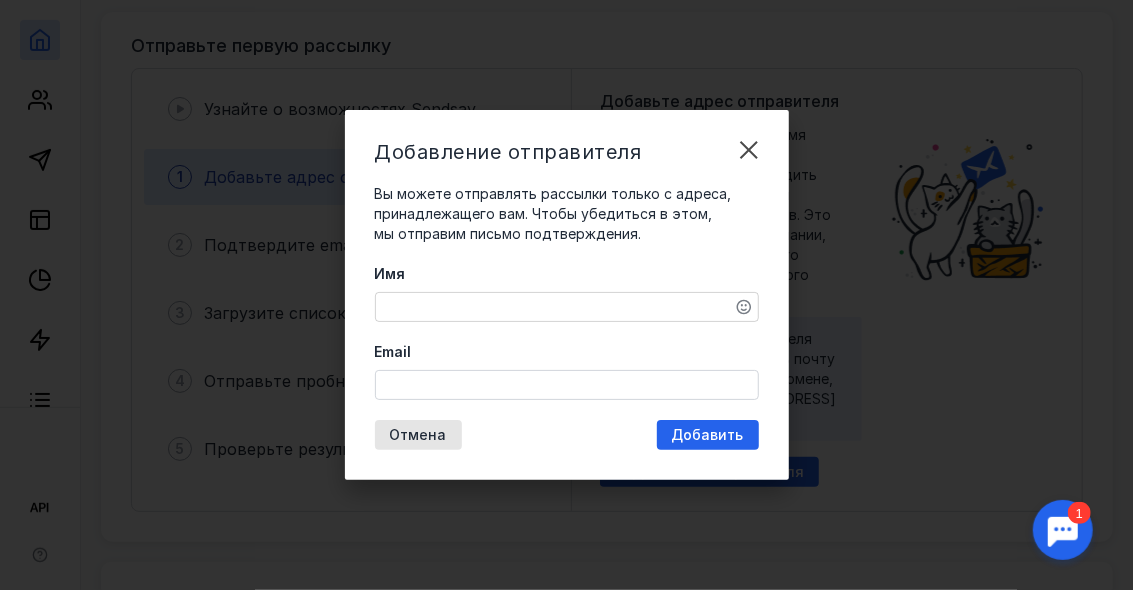 click on "Имя" at bounding box center [567, 307] 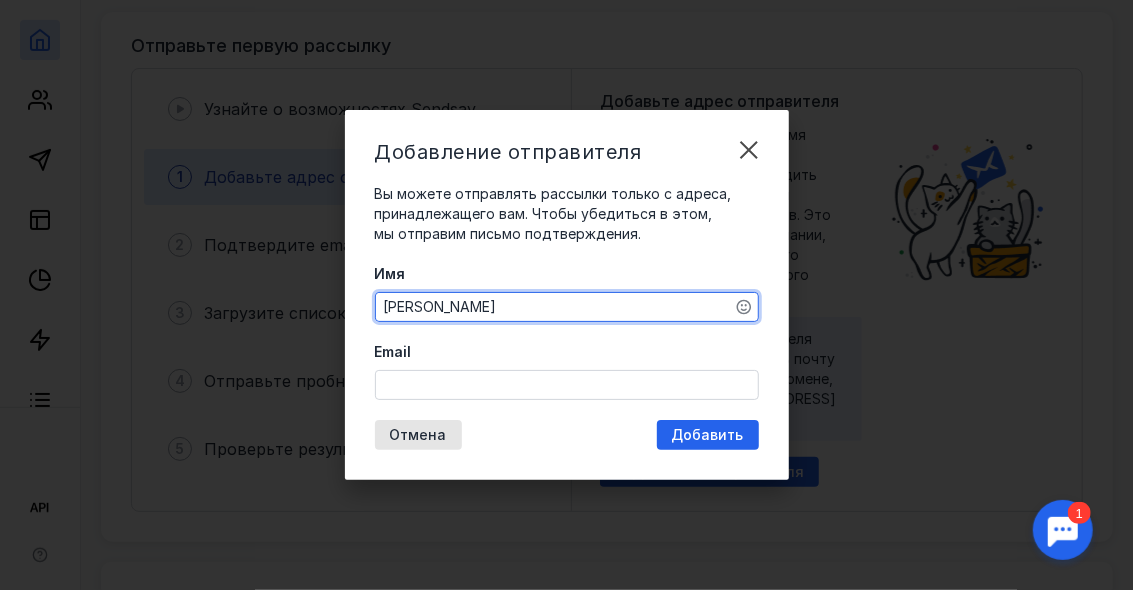 type on "[PERSON_NAME]" 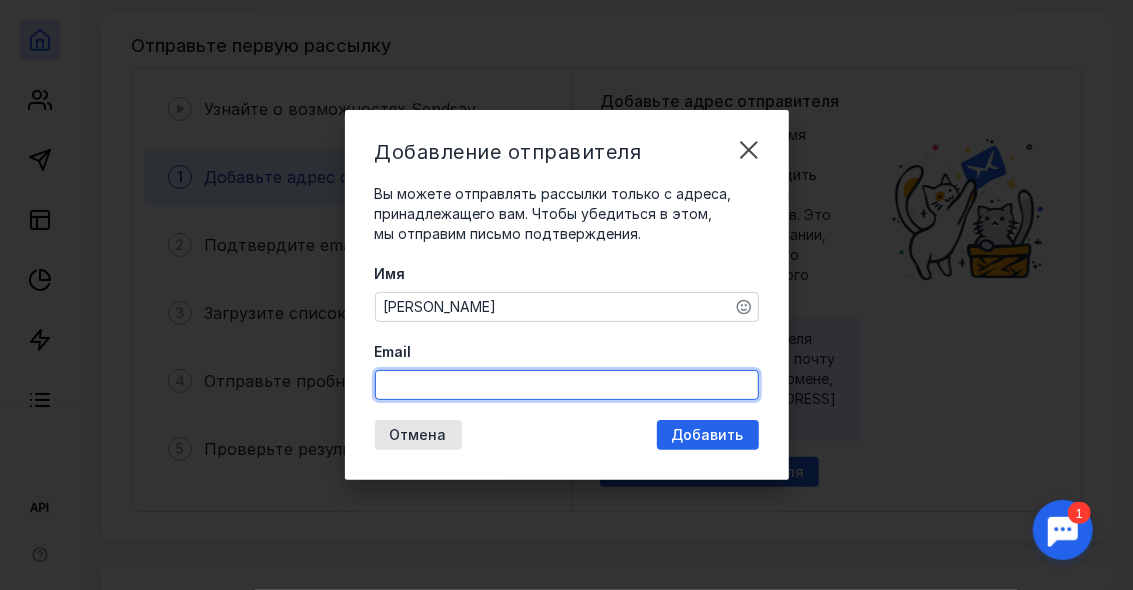 paste on "Caviargallery.offer@yande" 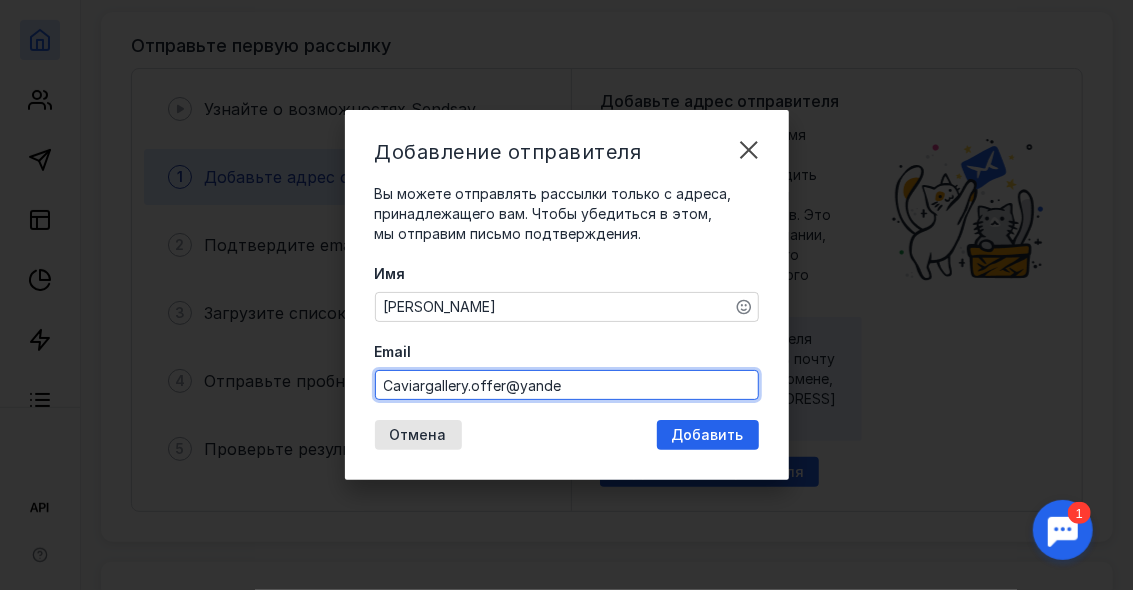 type on "[EMAIL_ADDRESS][DOMAIN_NAME]" 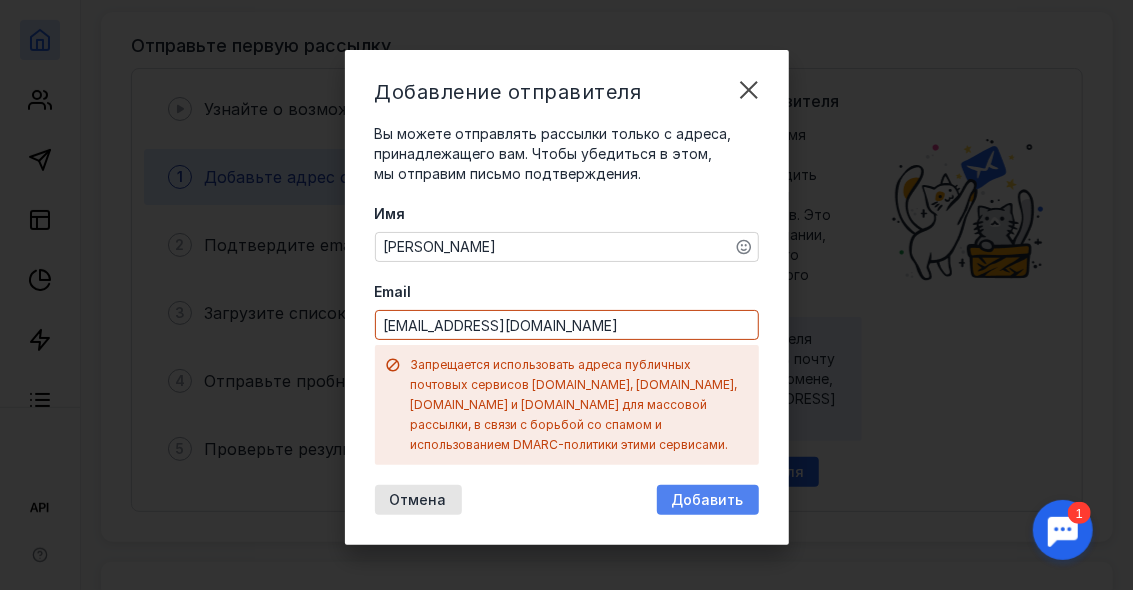 click on "Добавление отправителя Вы можете отправлять рассылки только с адреса, принадлежащего вам. Чтобы убедиться в этом, мы отправим письмо подтверждения. Имя [PERSON_NAME] Email [EMAIL_ADDRESS][DOMAIN_NAME] Запрещается использовать адреса публичных почтовых сервисов [DOMAIN_NAME], [DOMAIN_NAME], [DOMAIN_NAME] и [DOMAIN_NAME] для массовой рассылки, в связи с борьбой со спамом и использованием DMARC-политики этими сервисами. Отмена Добавить" at bounding box center [567, 297] 